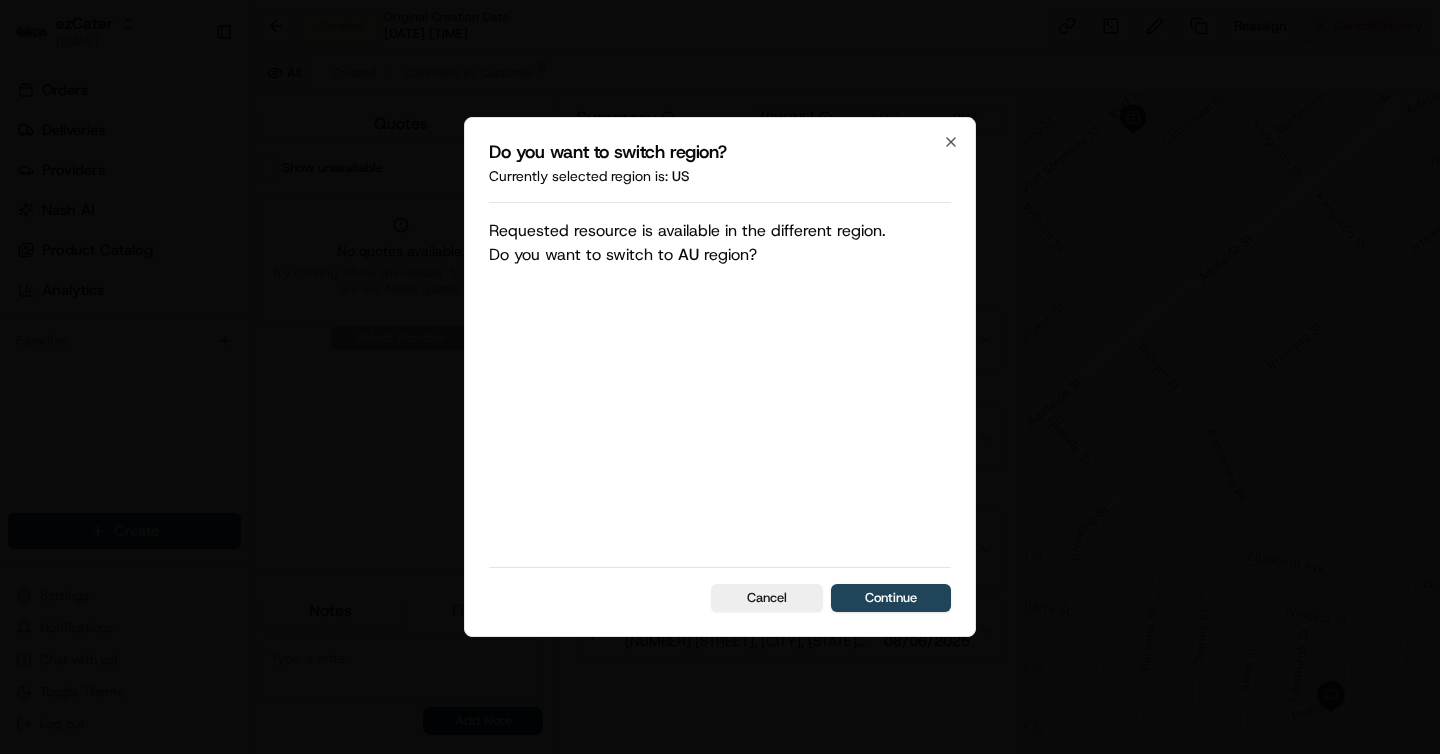 scroll, scrollTop: 0, scrollLeft: 0, axis: both 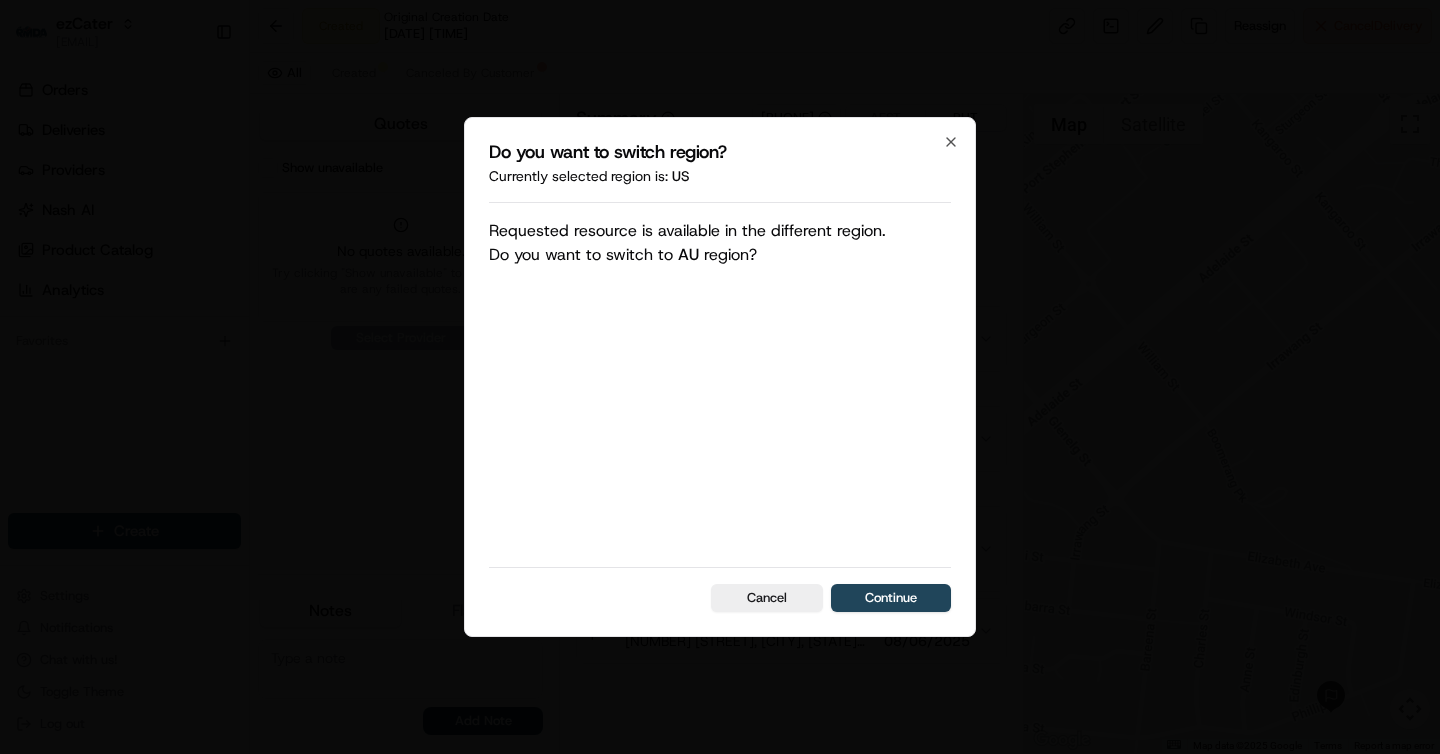 click on "Do you want to switch region? Currently selected region is:   us   Requested resource is available in the different region.   Do you want to switch to   AU   region? Cancel Continue Close" at bounding box center [720, 377] 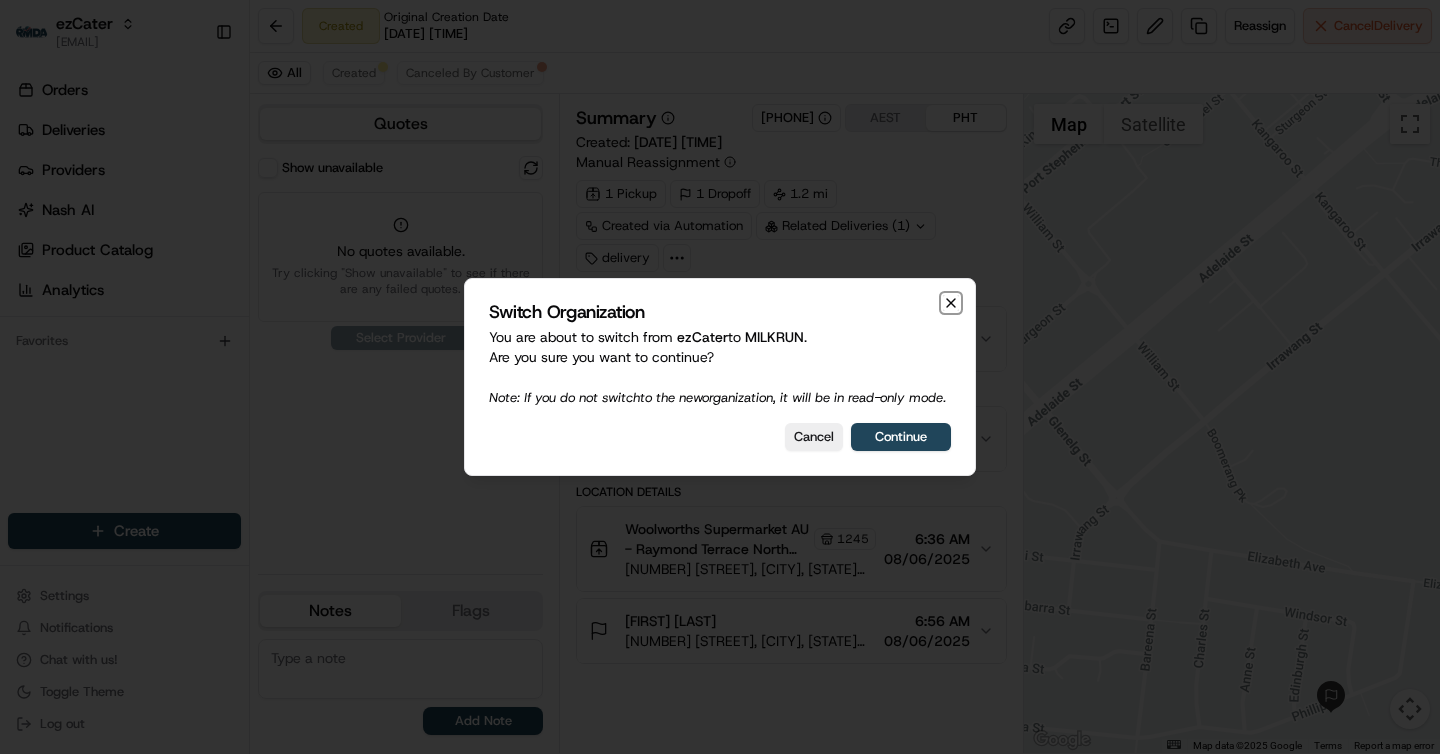 click 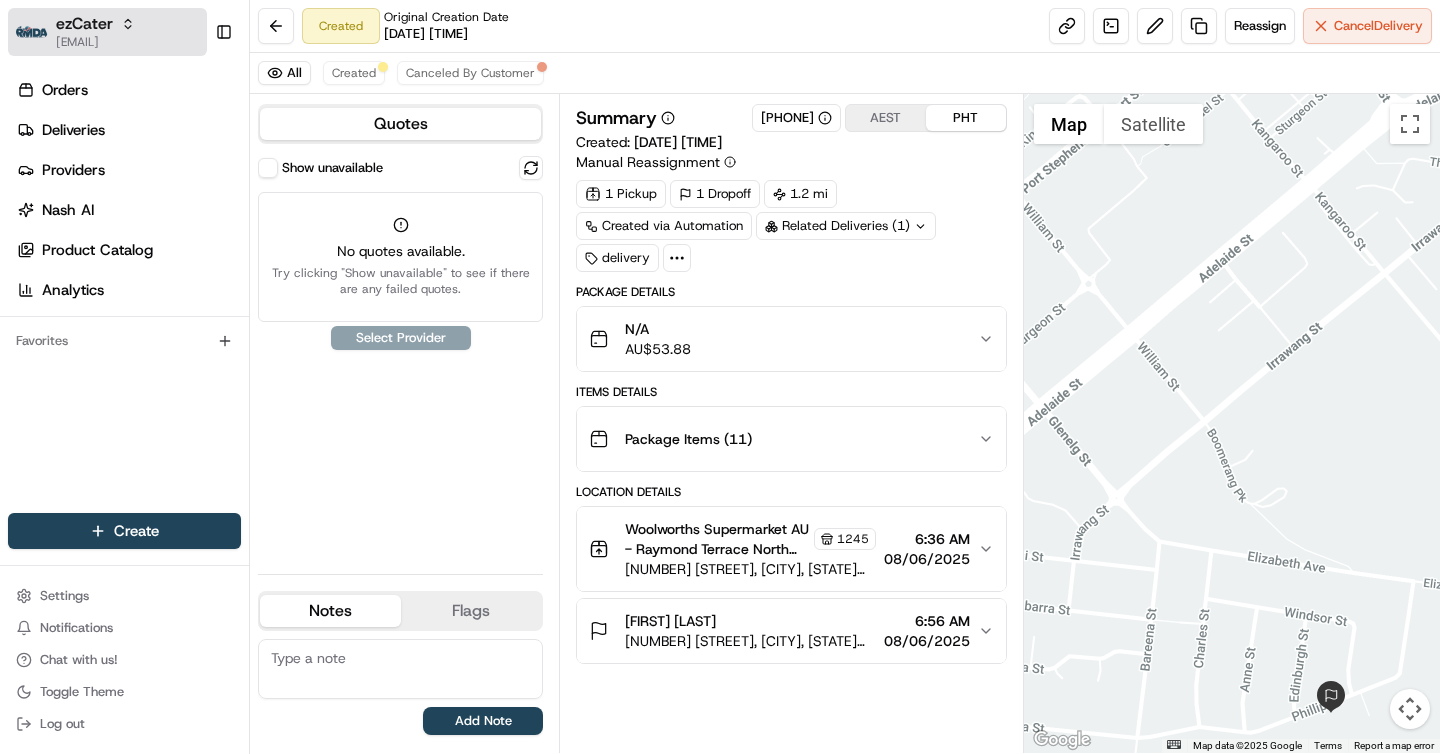 click on "ezCater" at bounding box center [95, 24] 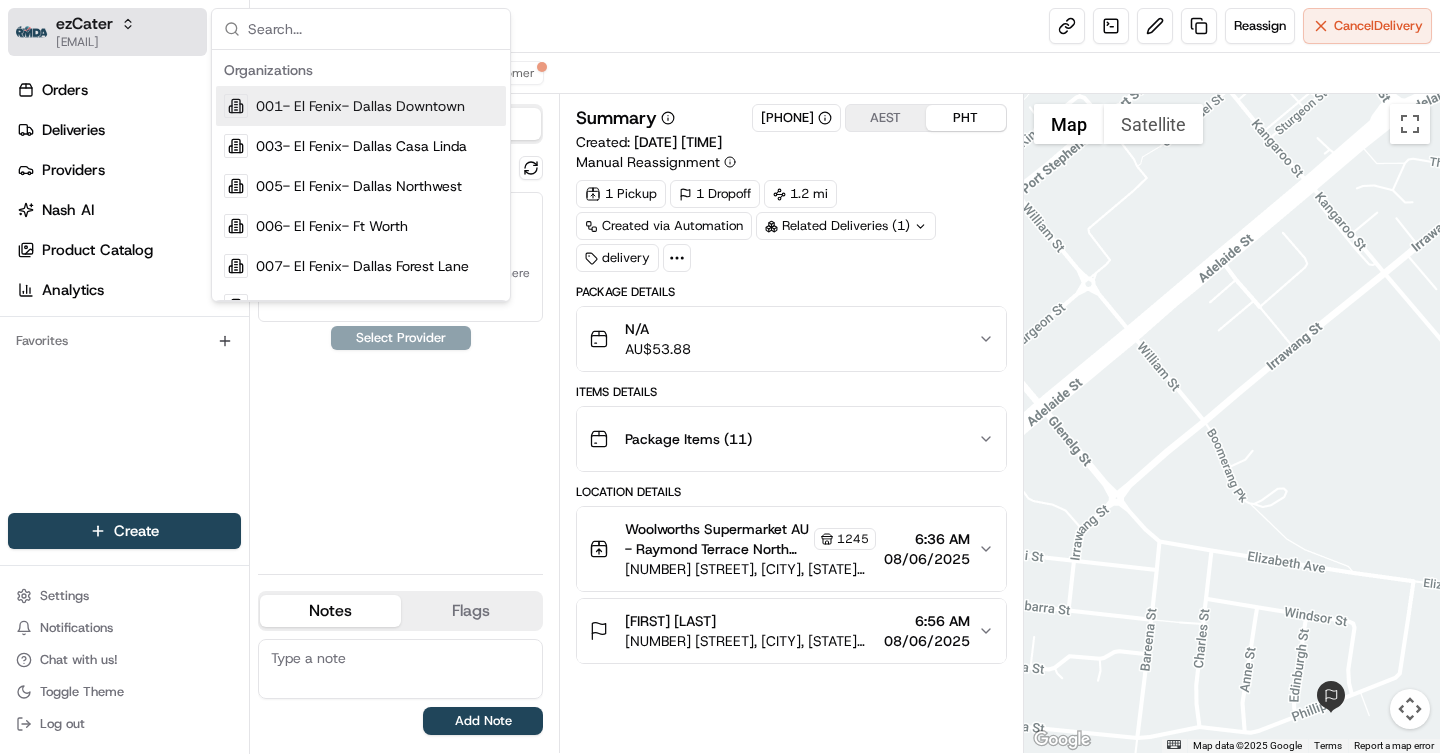 type on "s" 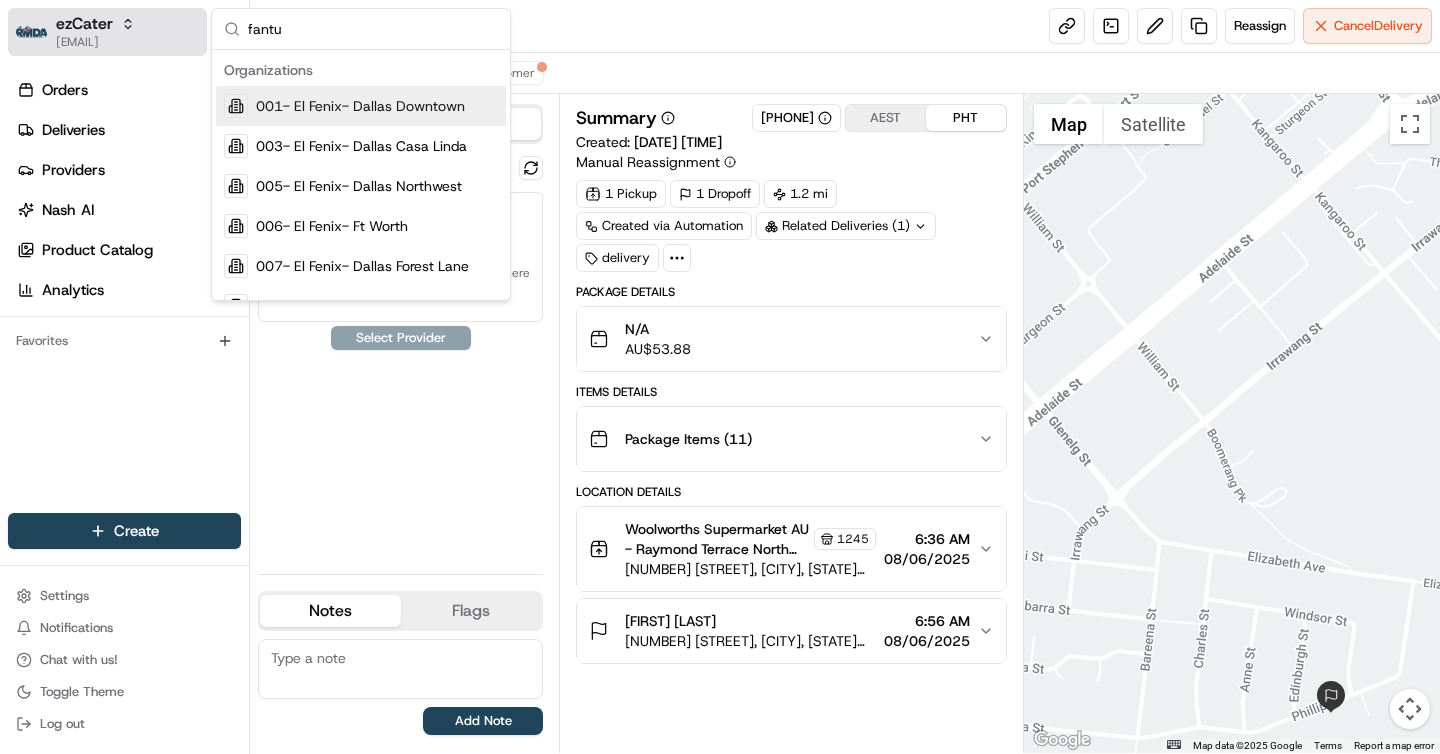 type on "fantua" 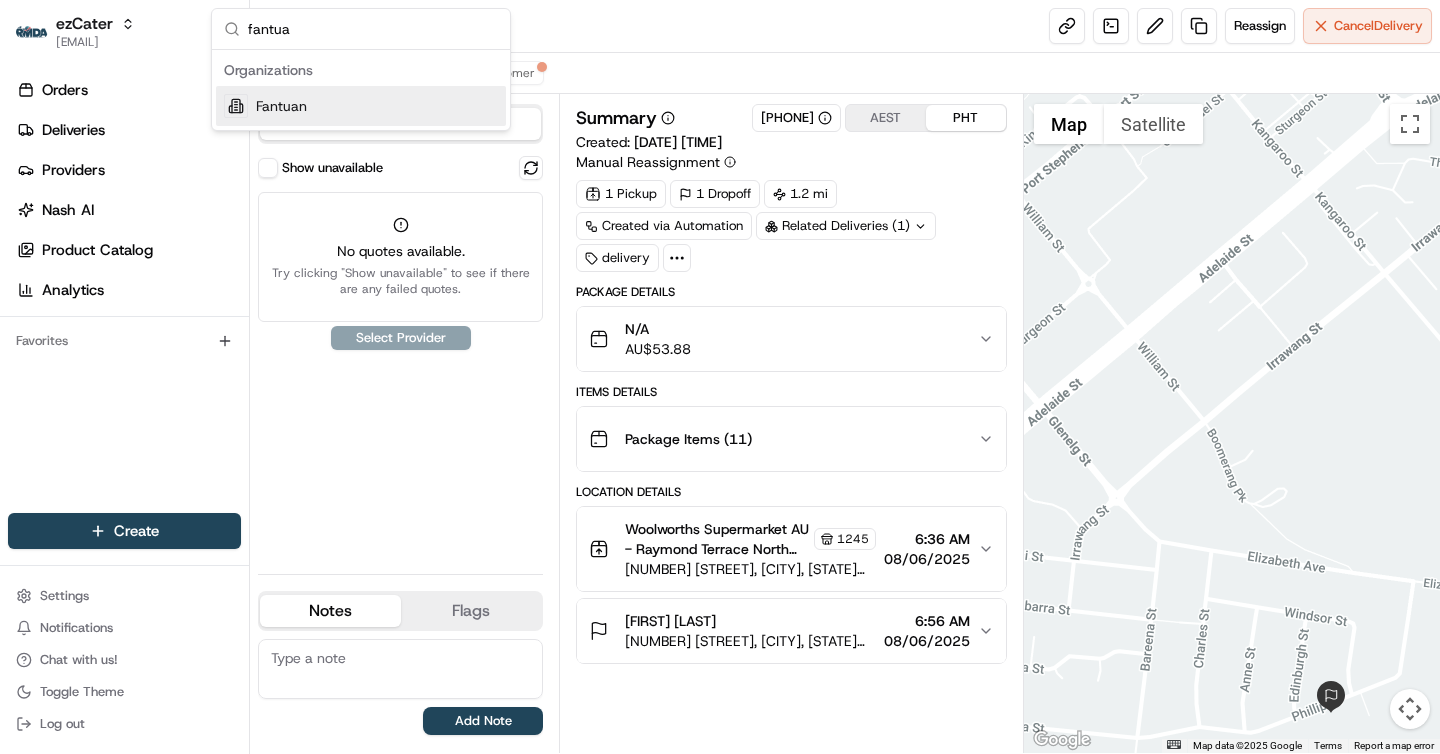 type 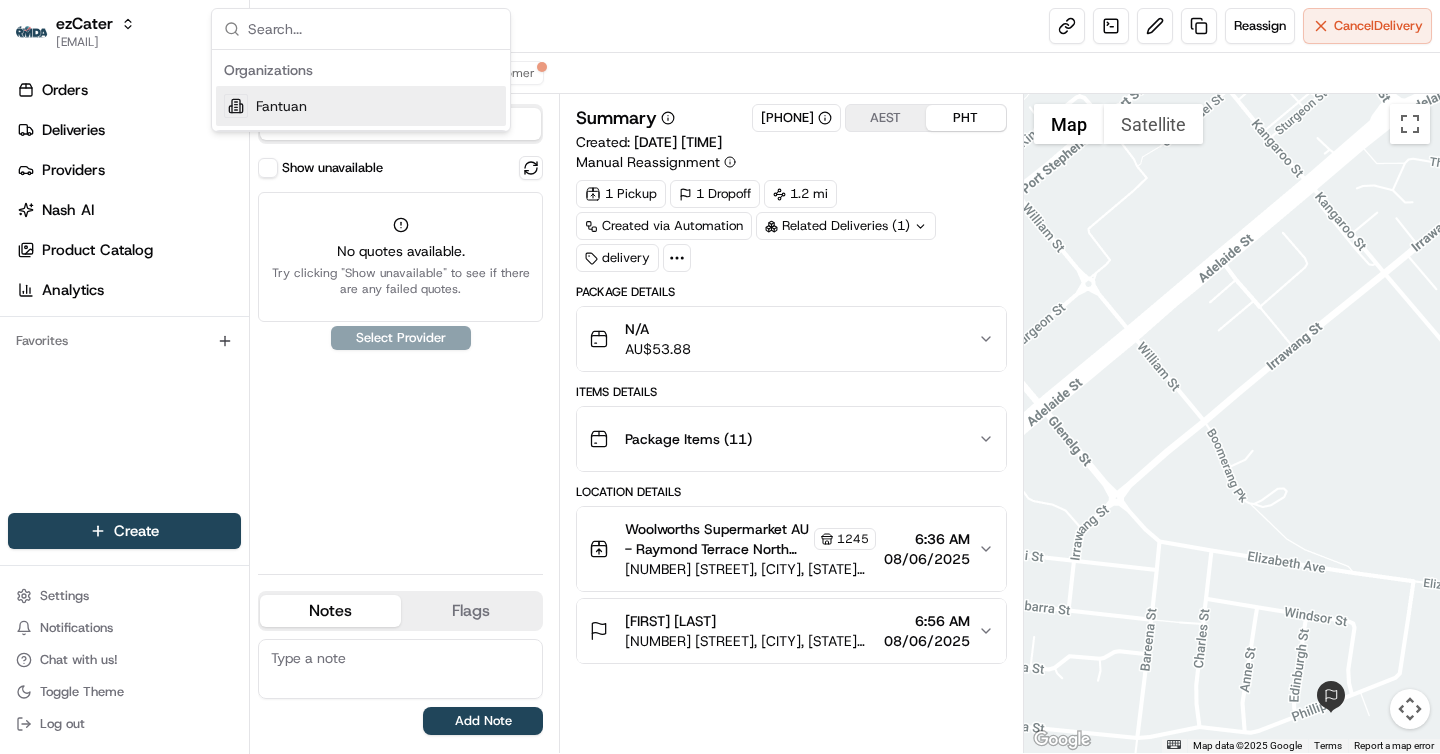 click on "Created Original Creation Date [DATE] [TIME] Reassign Cancel Delivery" at bounding box center (845, 26) 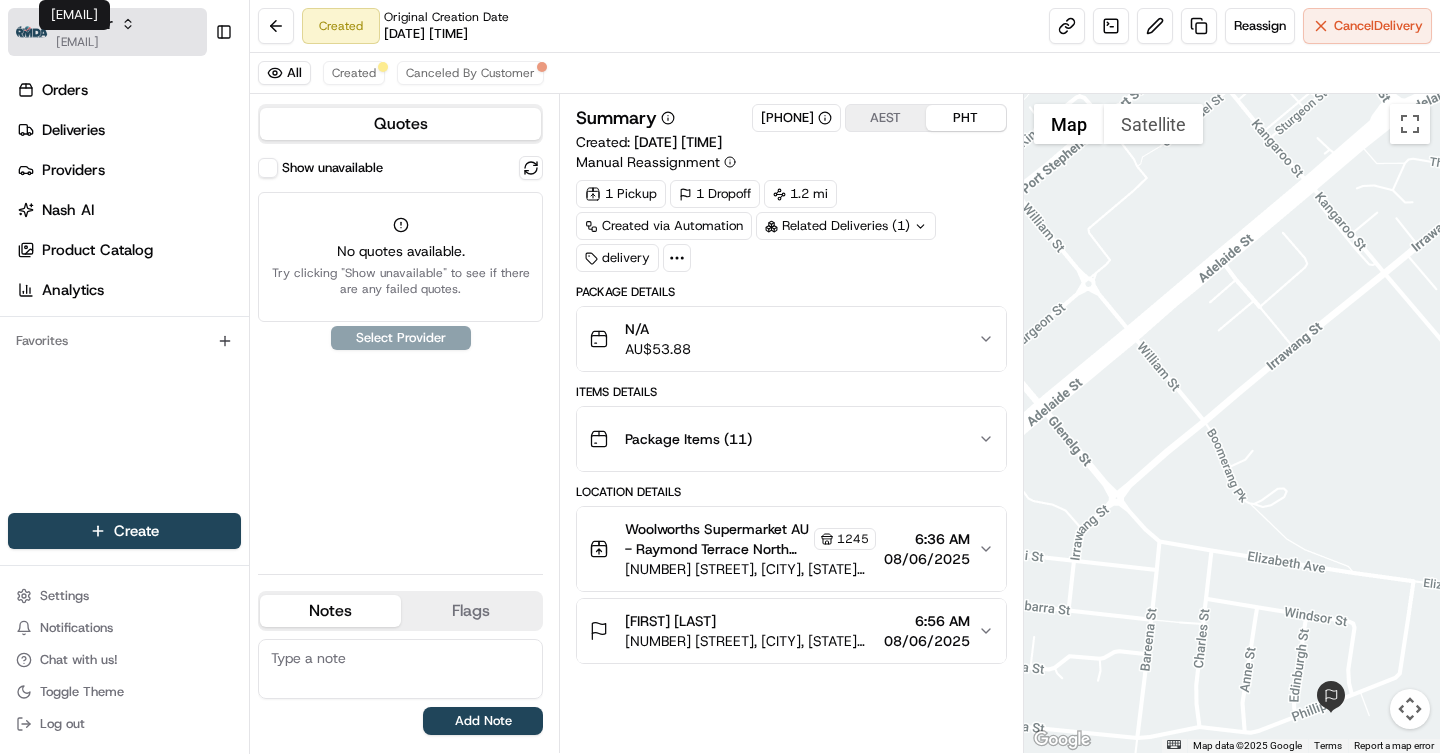 click on "[EMAIL]" at bounding box center (95, 42) 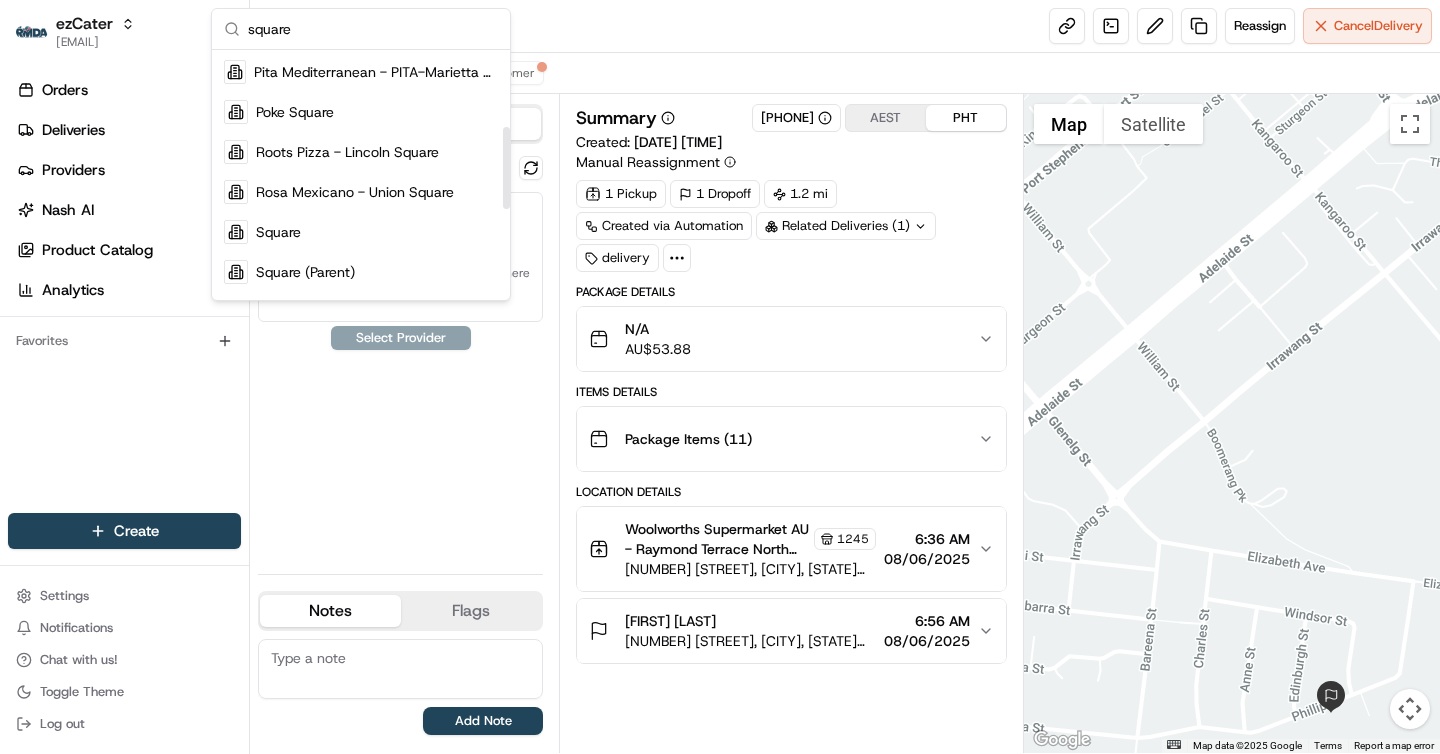 scroll, scrollTop: 247, scrollLeft: 0, axis: vertical 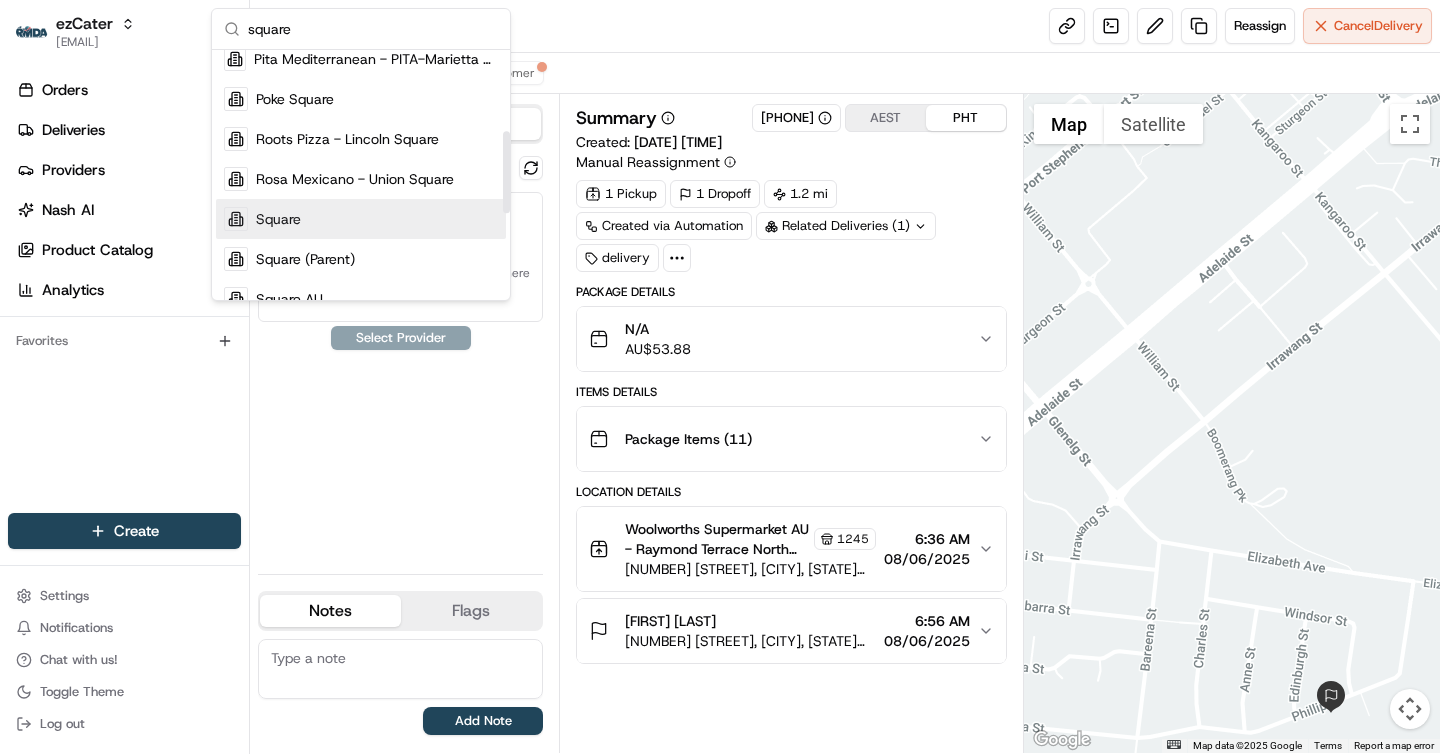 type on "square" 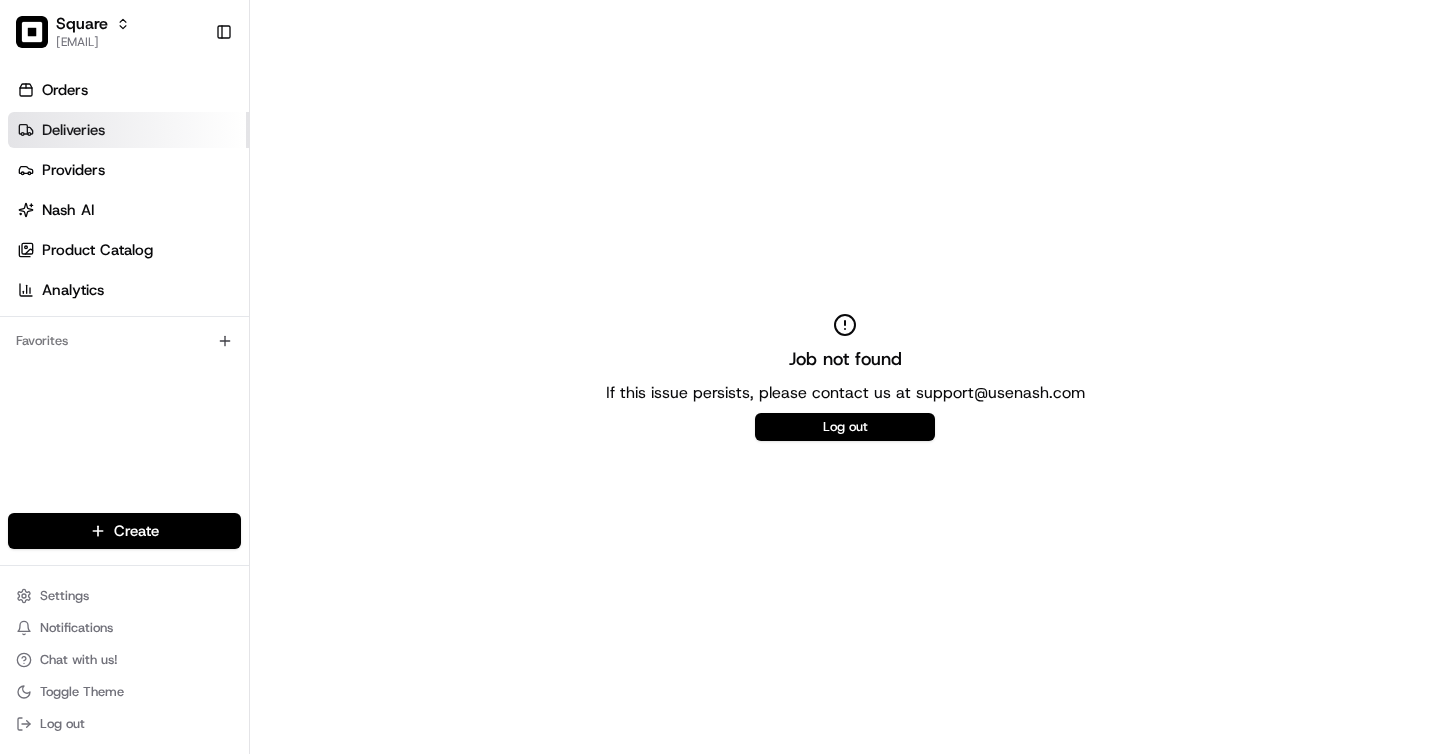 click on "Deliveries" at bounding box center [128, 130] 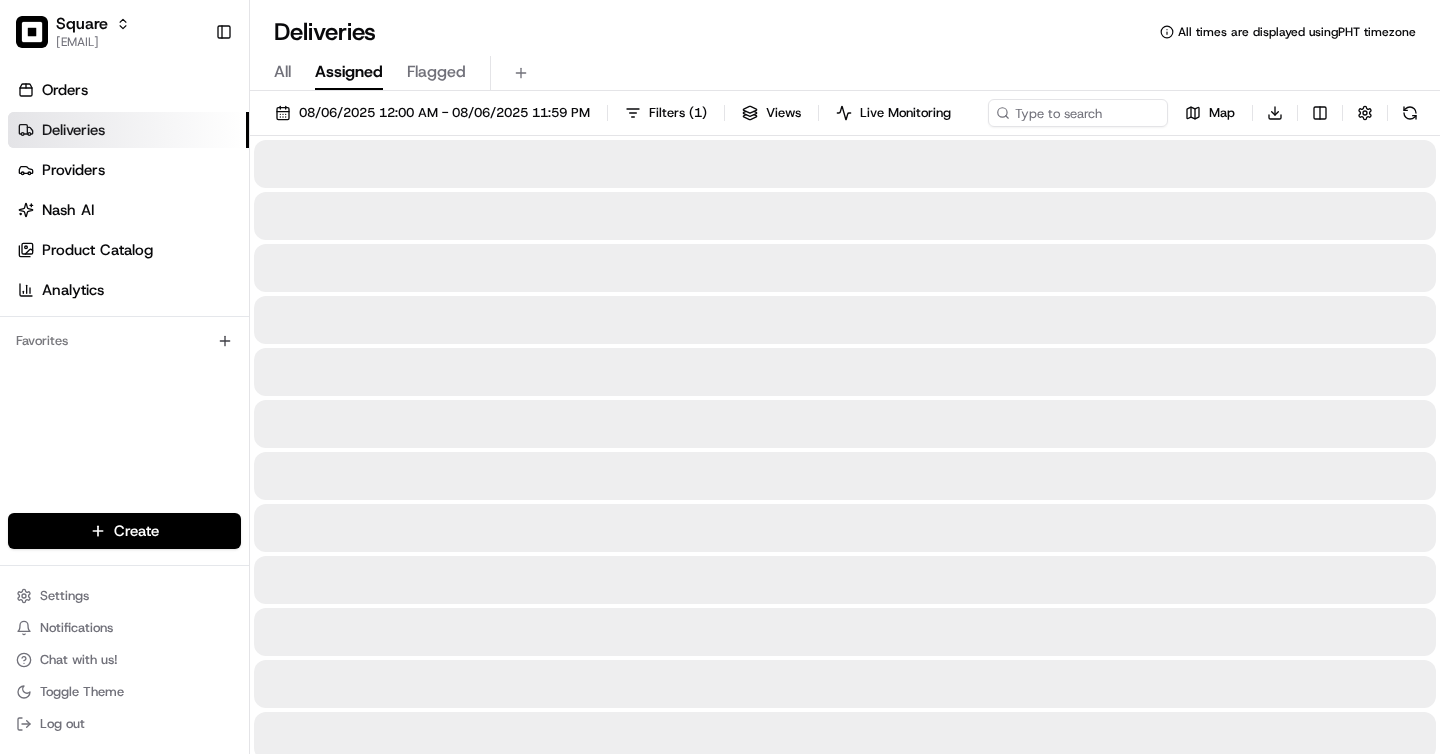 click on "Deliveries" at bounding box center [128, 130] 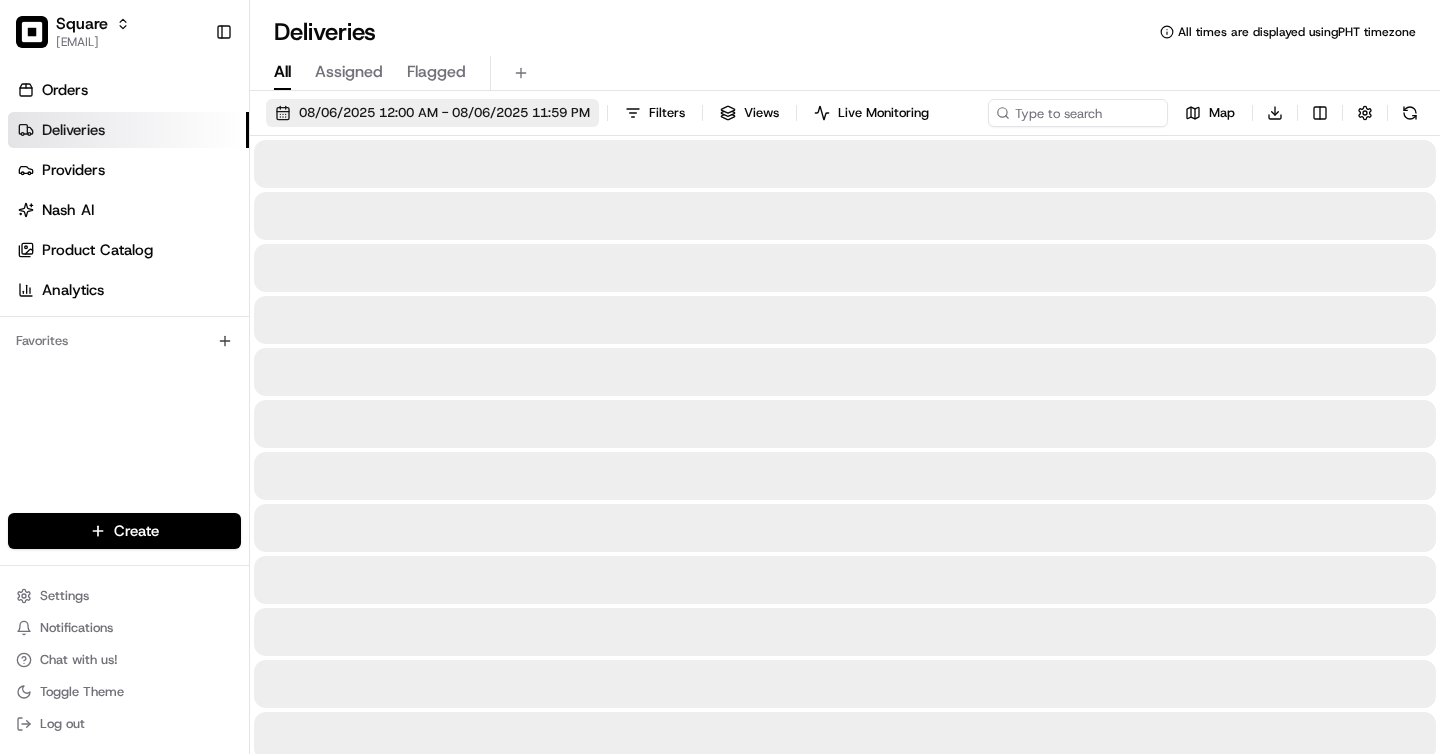 click on "08/06/2025 12:00 AM - 08/06/2025 11:59 PM" at bounding box center (444, 113) 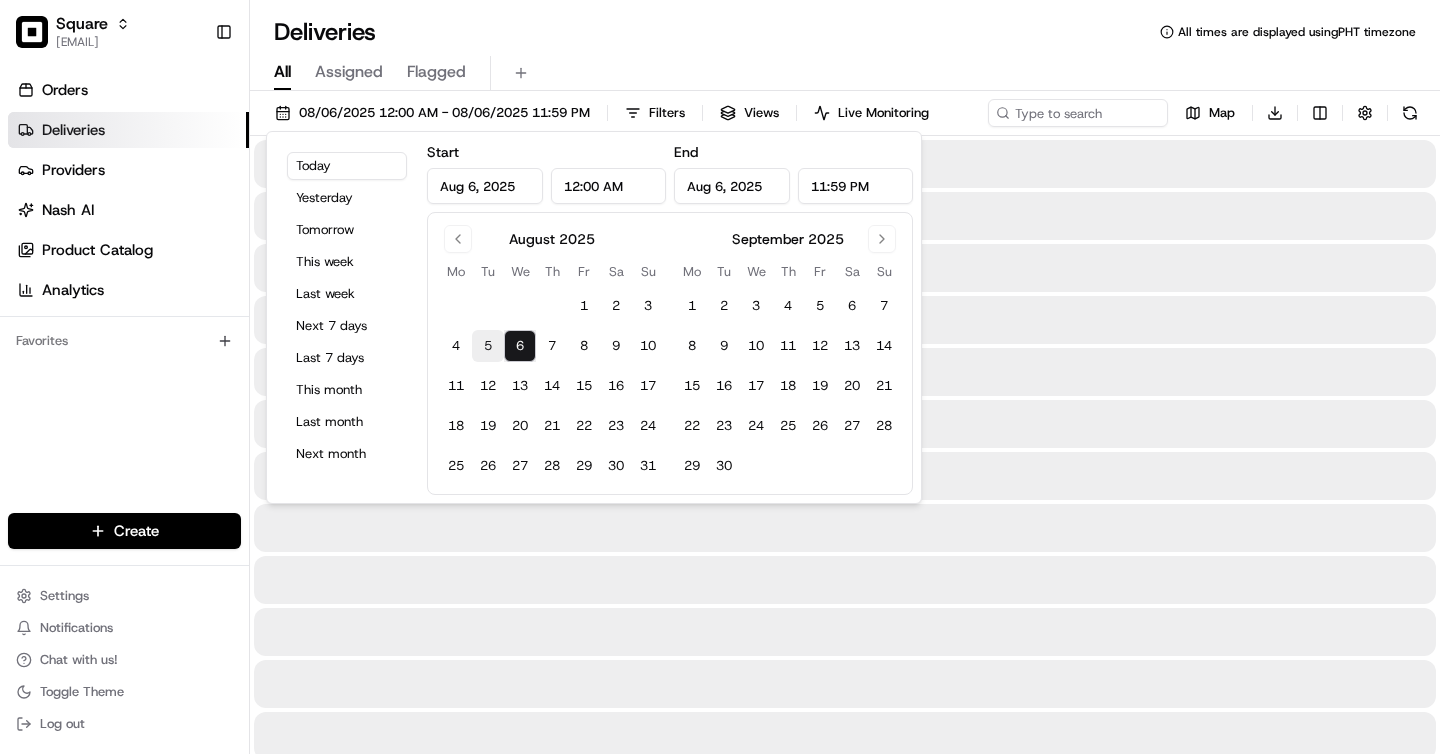 click on "5" at bounding box center (488, 346) 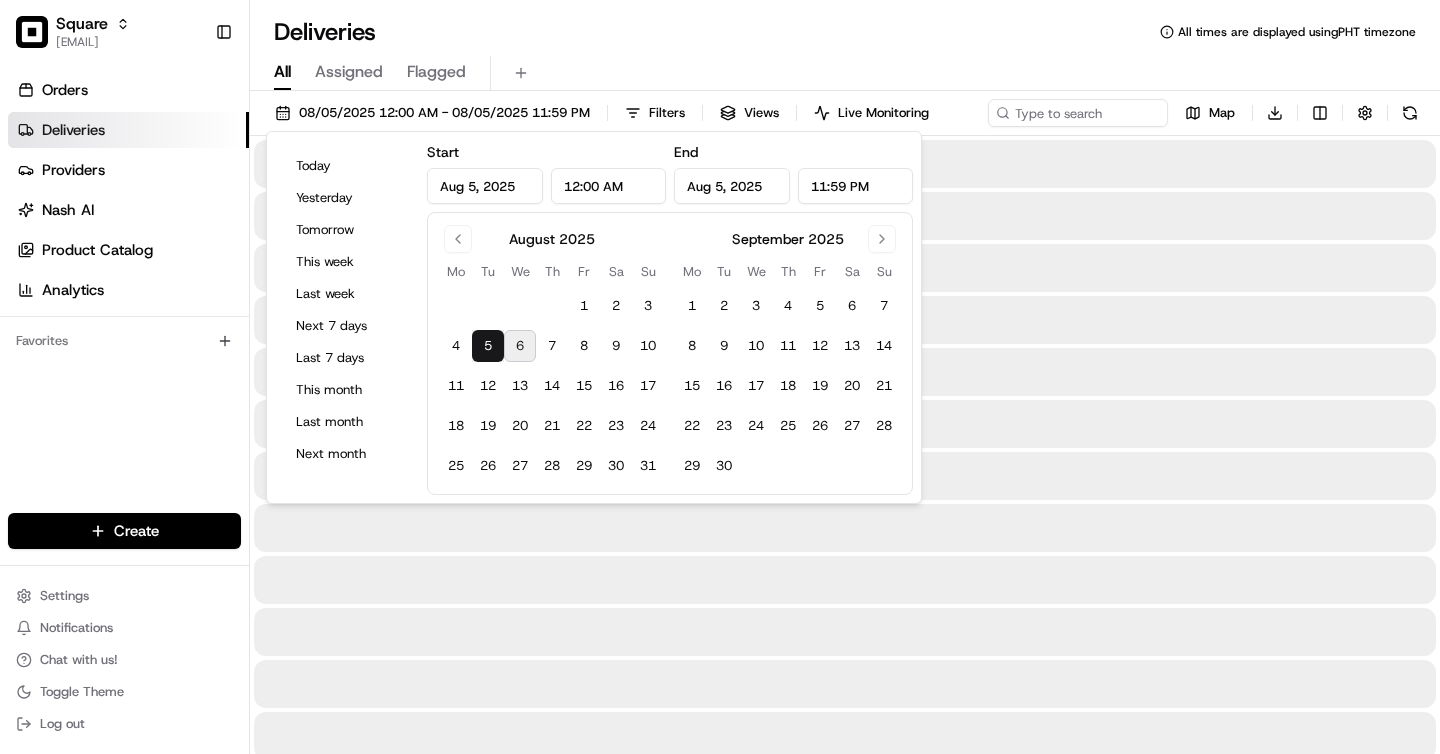 type on "Aug 5, 2025" 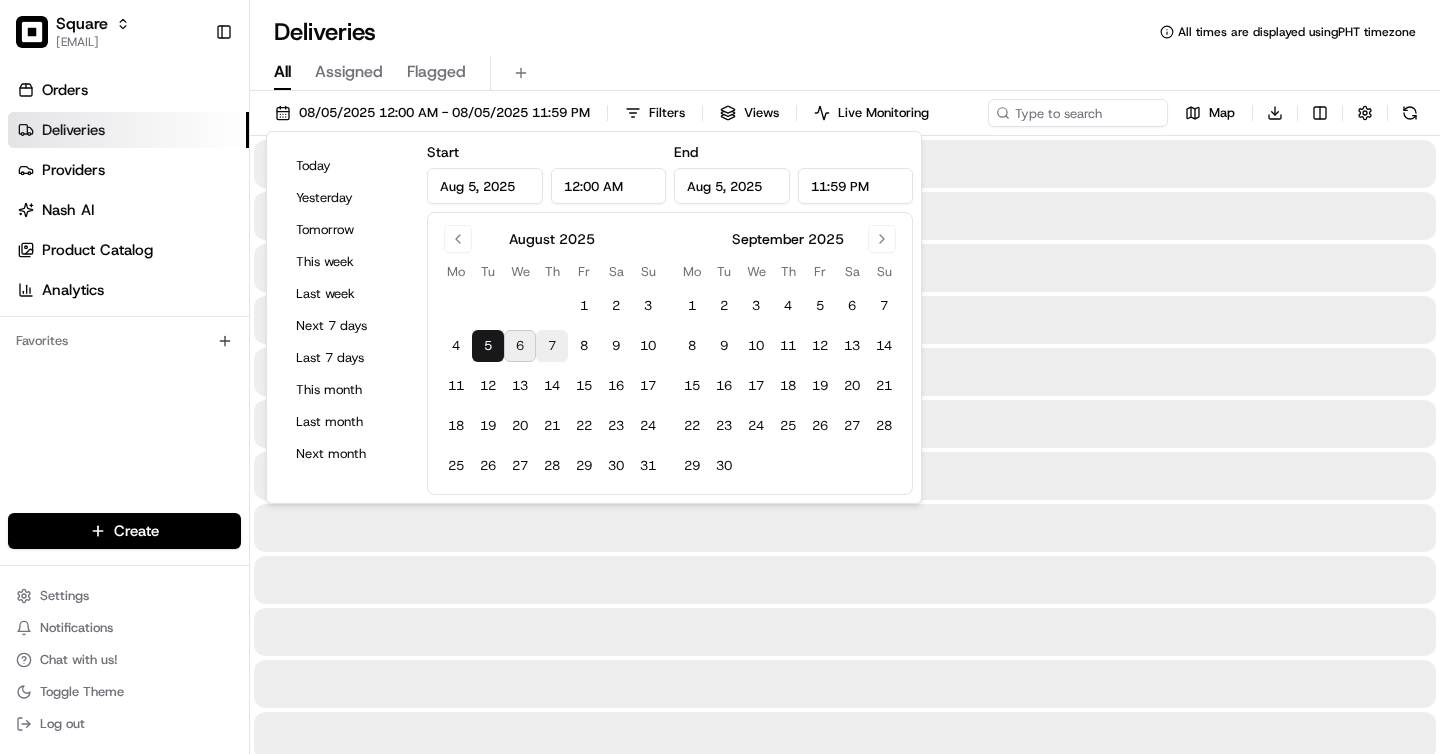 click on "7" at bounding box center [552, 346] 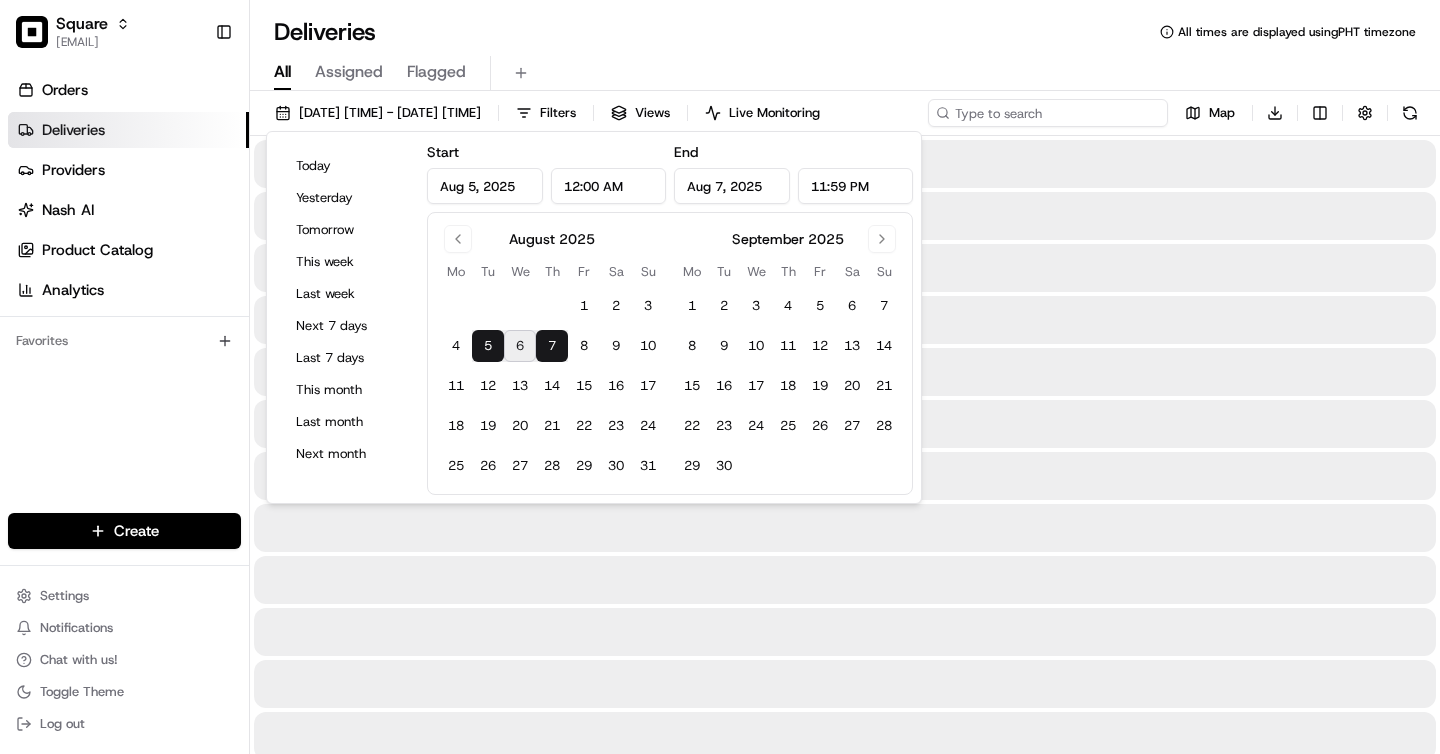 click at bounding box center [1048, 113] 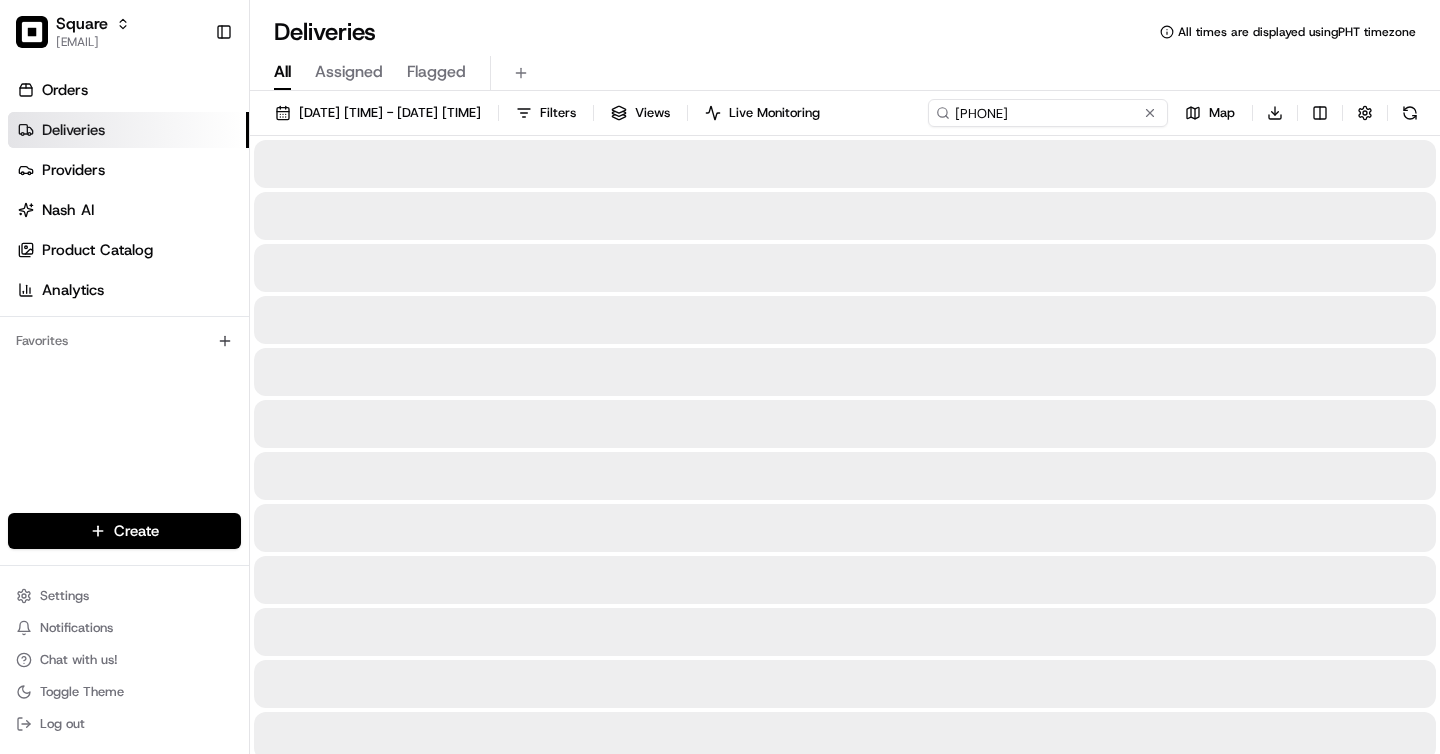 type on "[PHONE]" 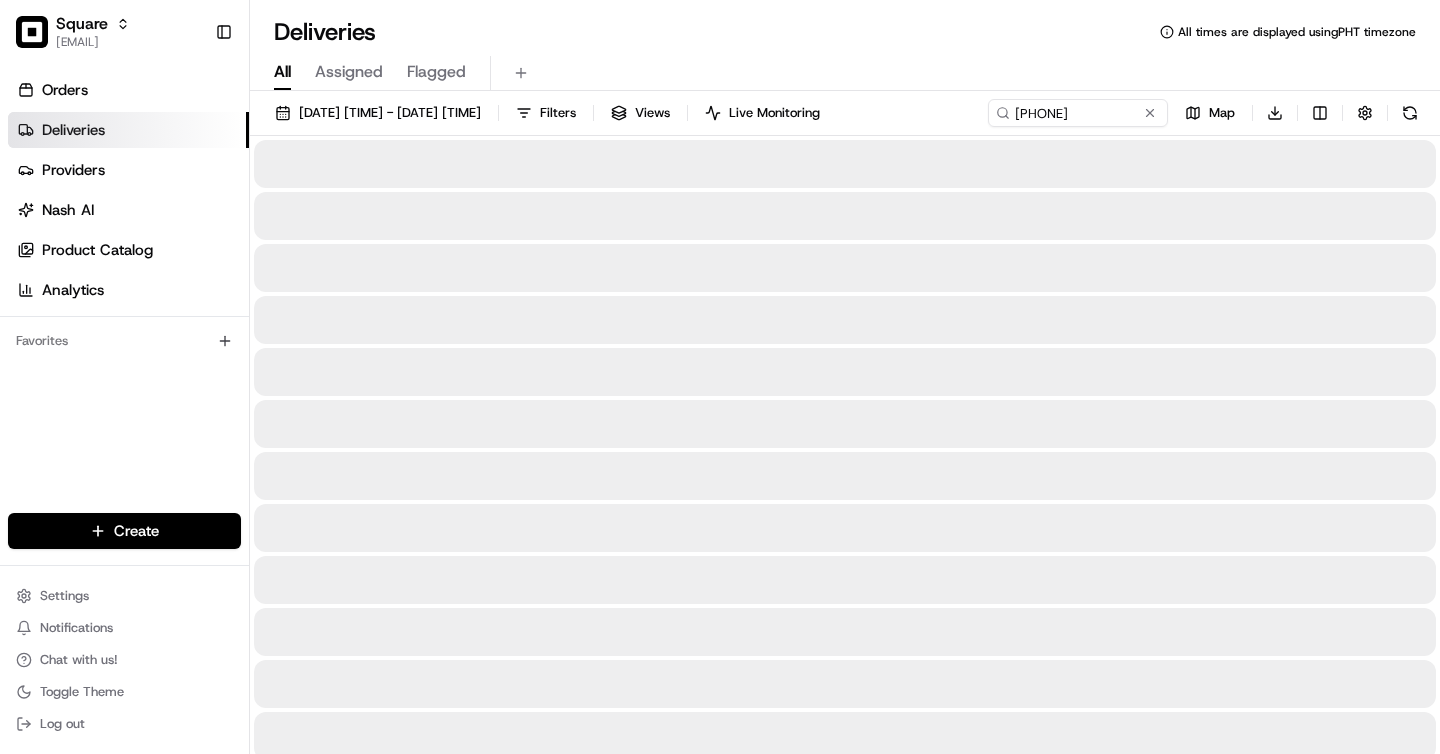 click on "Deliveries All times are displayed using  PHT   timezone" at bounding box center [845, 32] 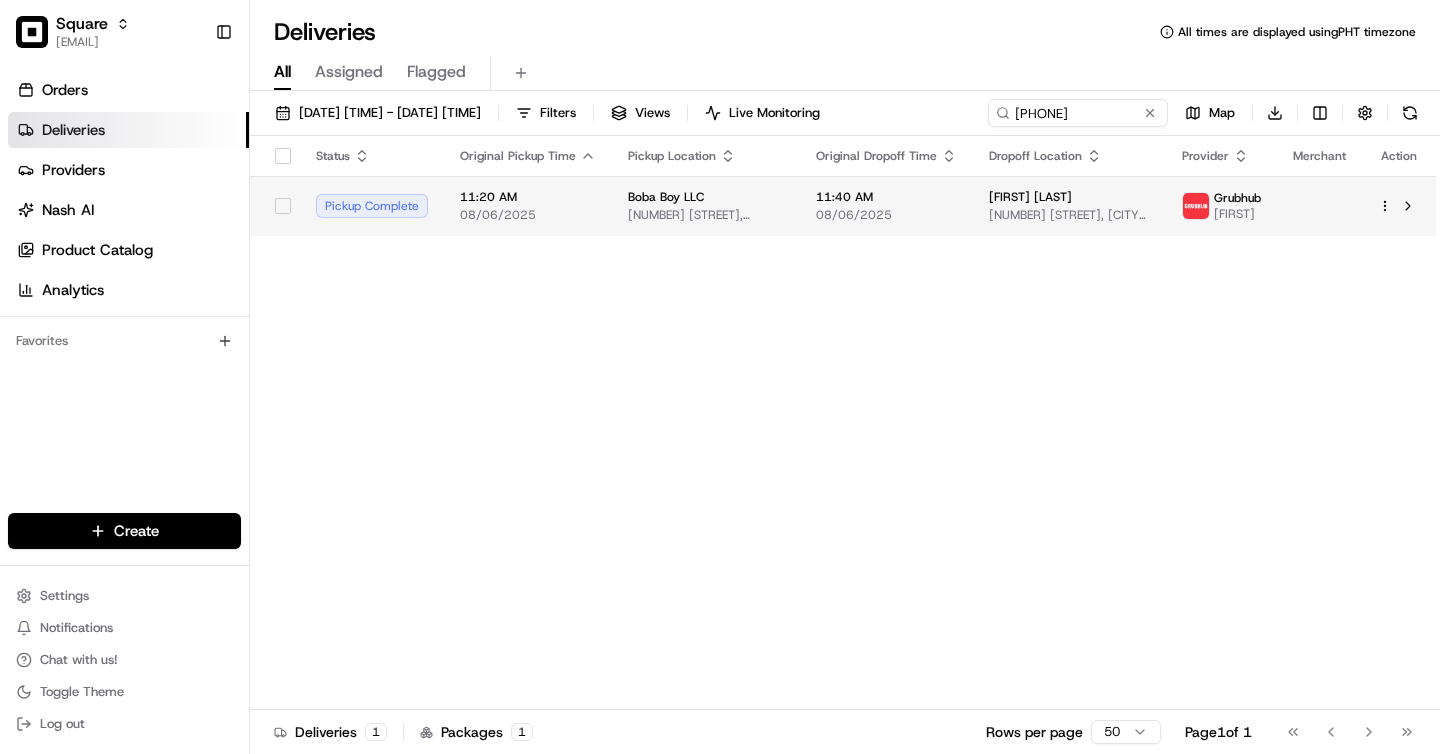 click on "08/06/2025" at bounding box center (886, 215) 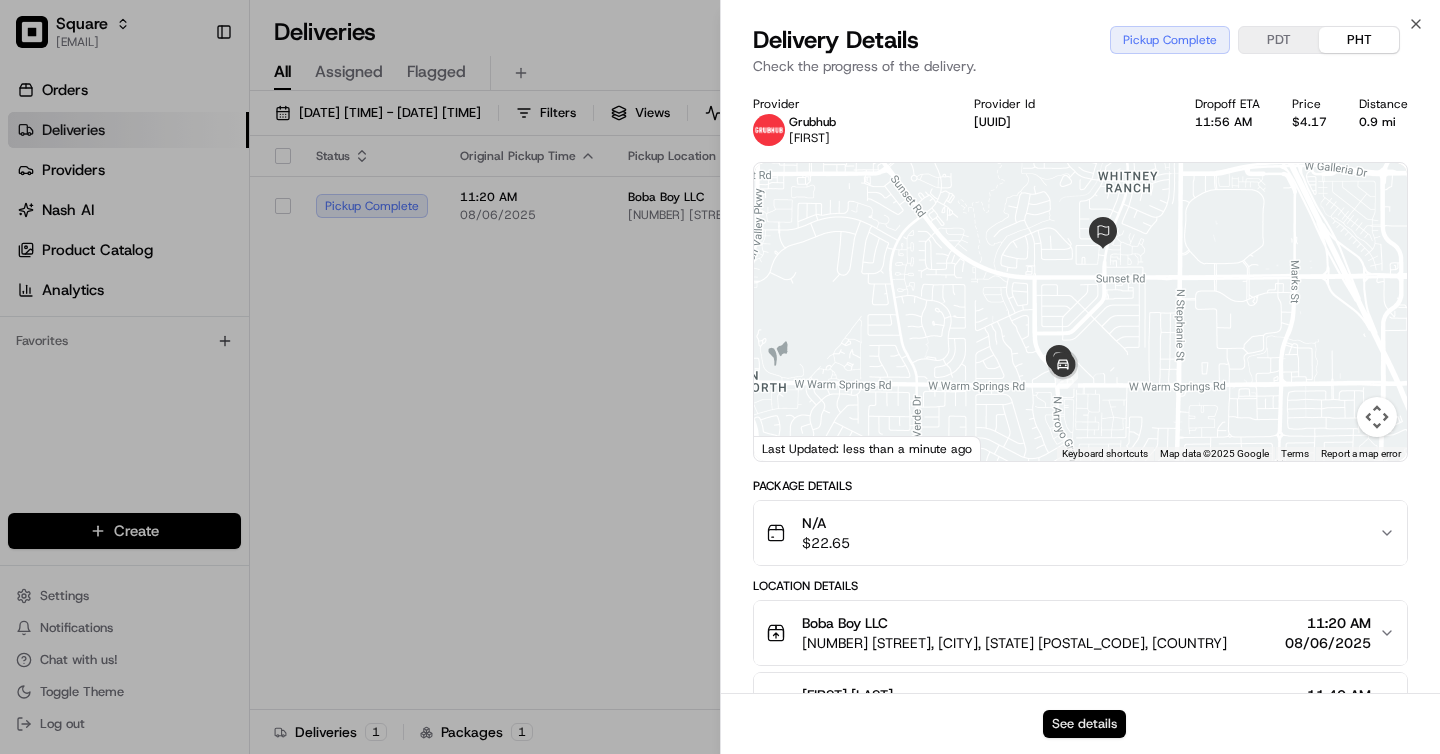 click on "See details" at bounding box center [1084, 724] 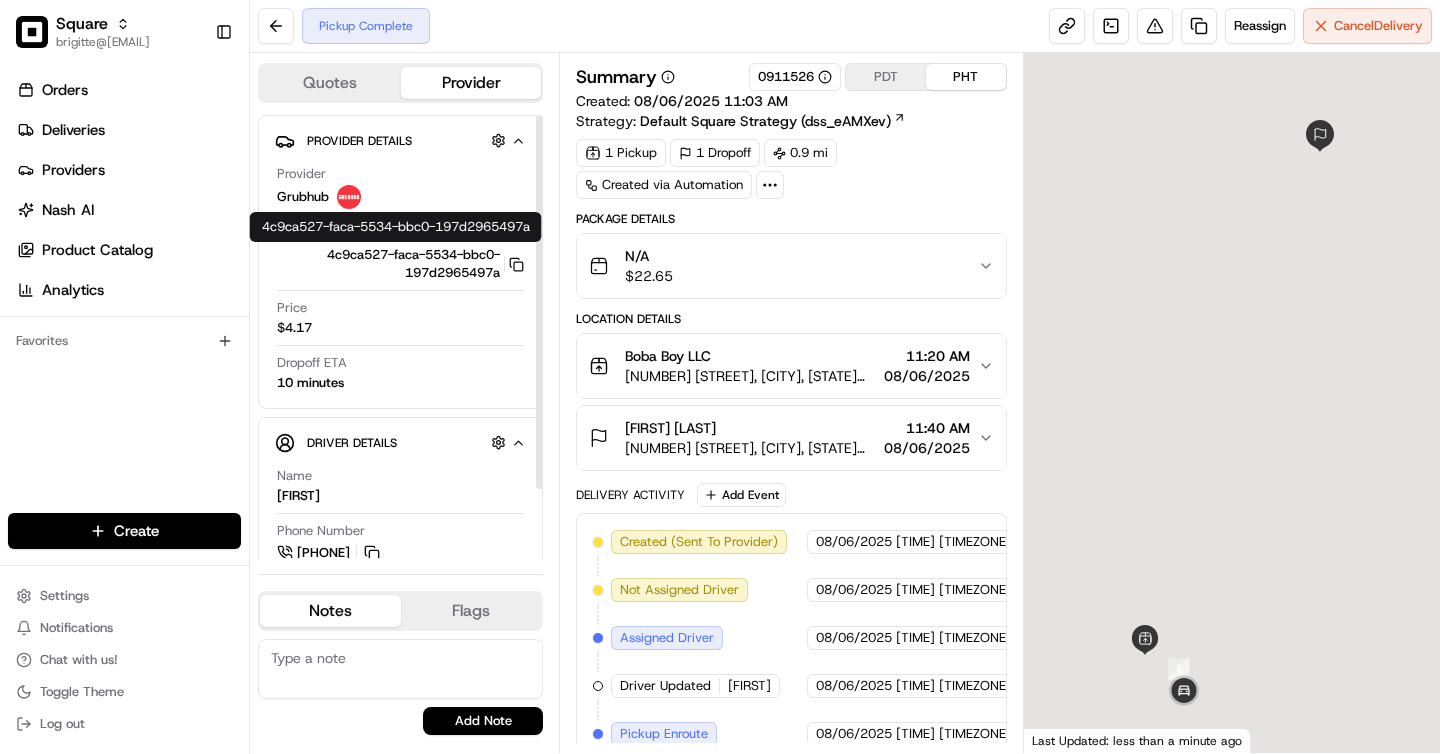 scroll, scrollTop: 0, scrollLeft: 0, axis: both 